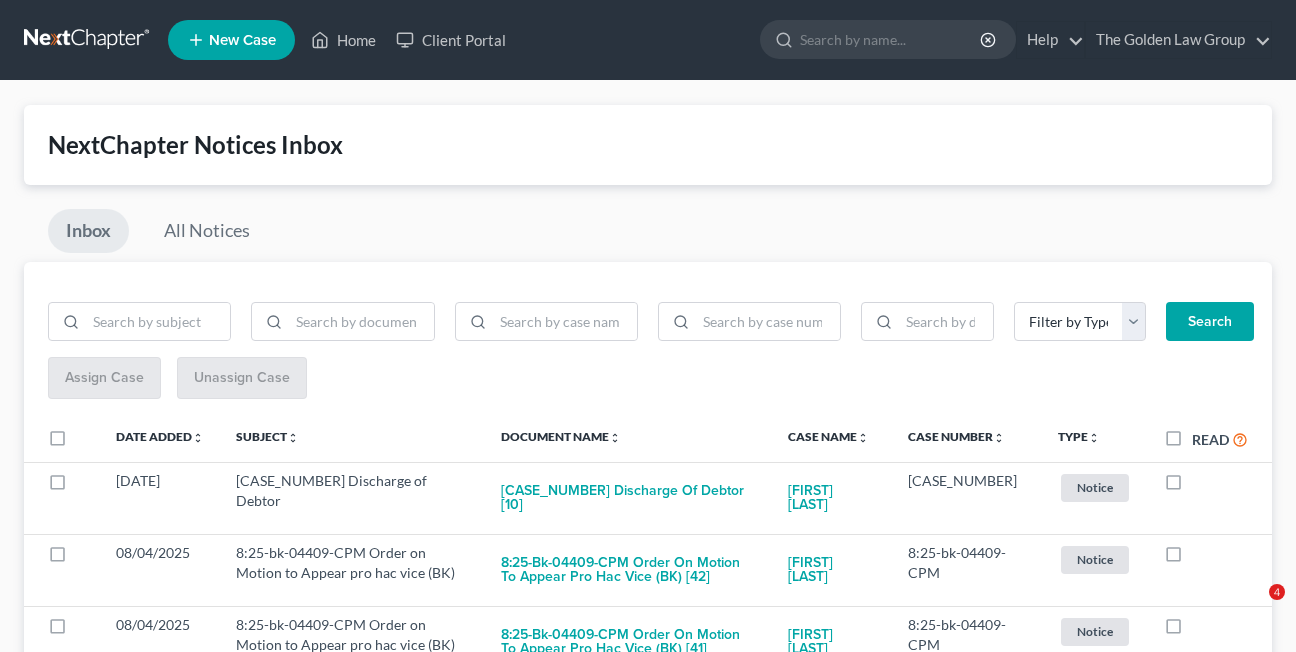 scroll, scrollTop: 126, scrollLeft: 0, axis: vertical 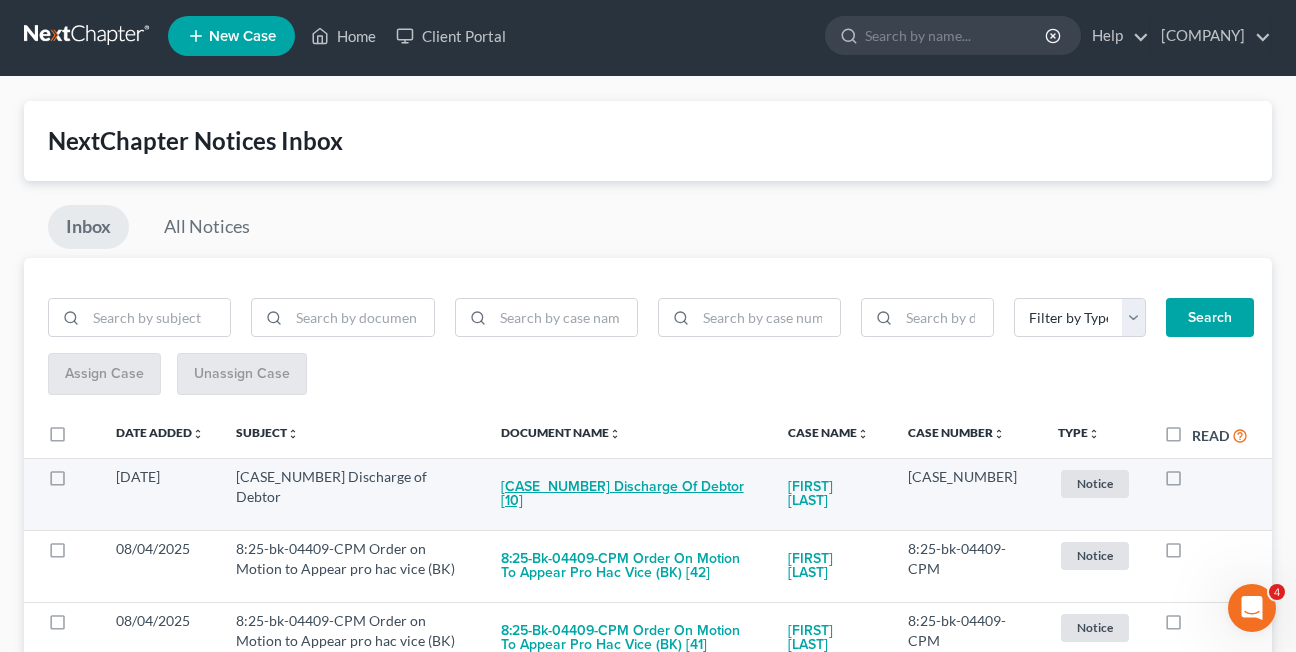 click on "8:25-bk-02636-CPM Discharge of Debtor [10]" at bounding box center (628, 494) 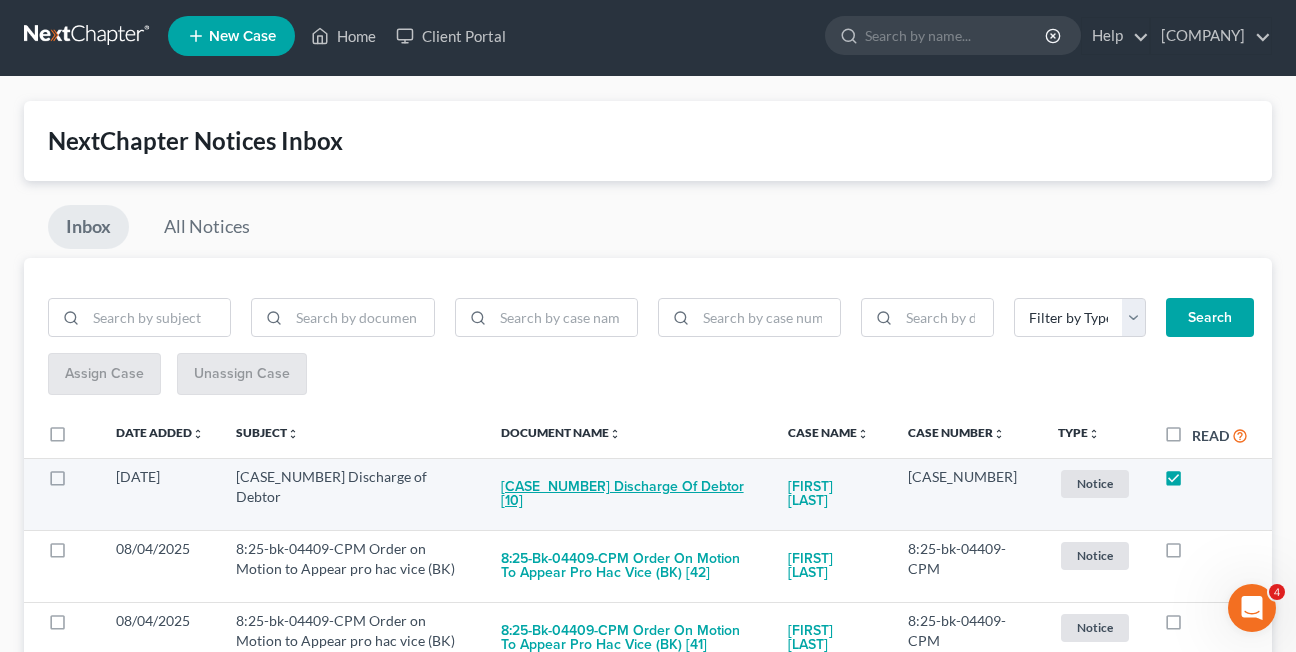 checkbox on "true" 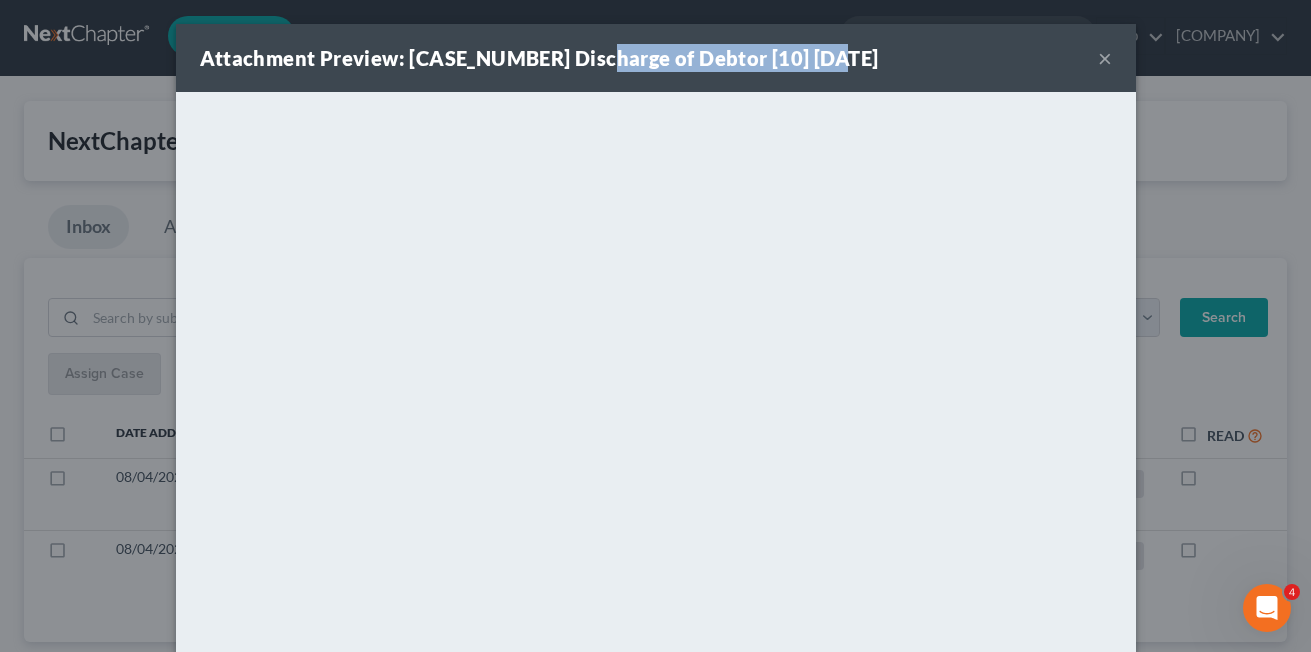drag, startPoint x: 602, startPoint y: 60, endPoint x: 830, endPoint y: 55, distance: 228.05482 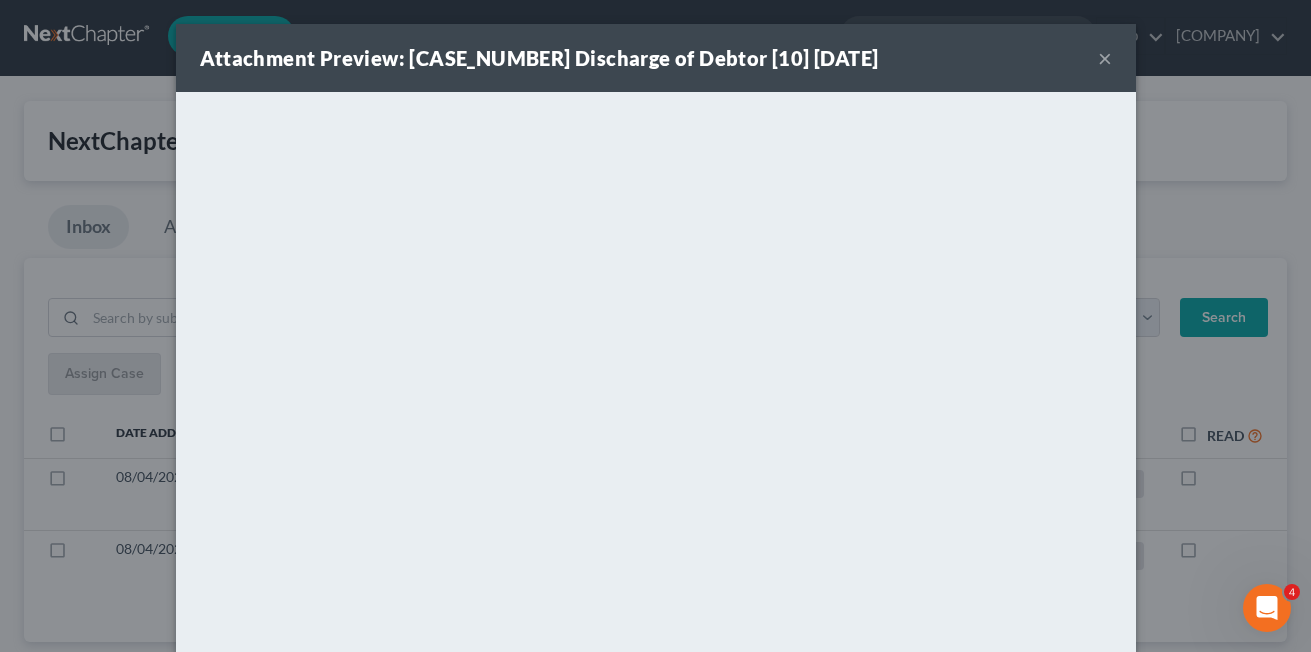 click on "×" at bounding box center [1105, 58] 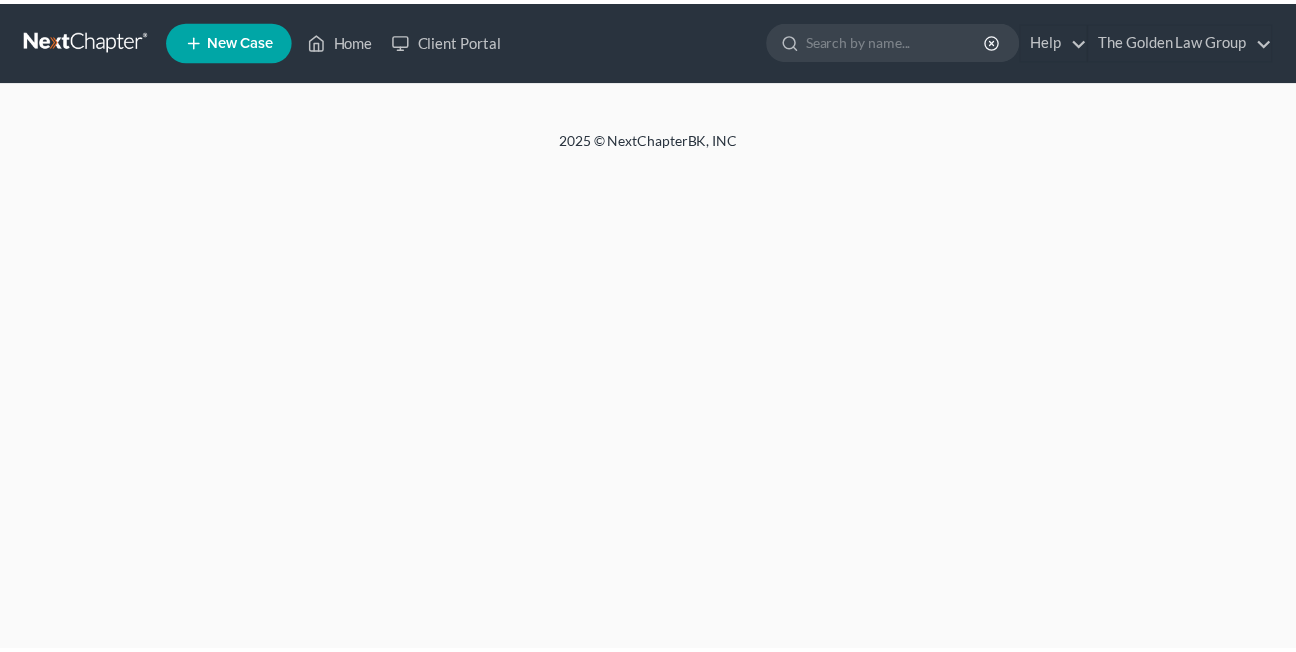 scroll, scrollTop: 0, scrollLeft: 0, axis: both 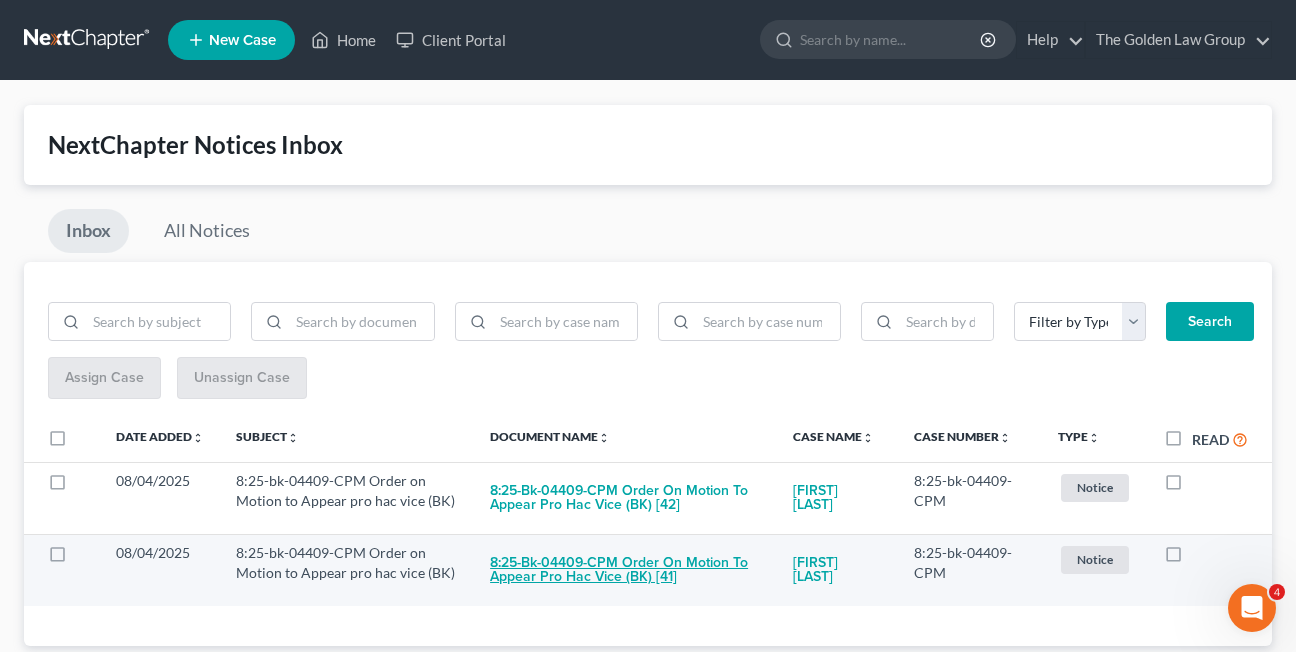 click on "8:25-bk-04409-CPM Order on Motion to Appear pro hac vice (BK) [41]" at bounding box center (625, 570) 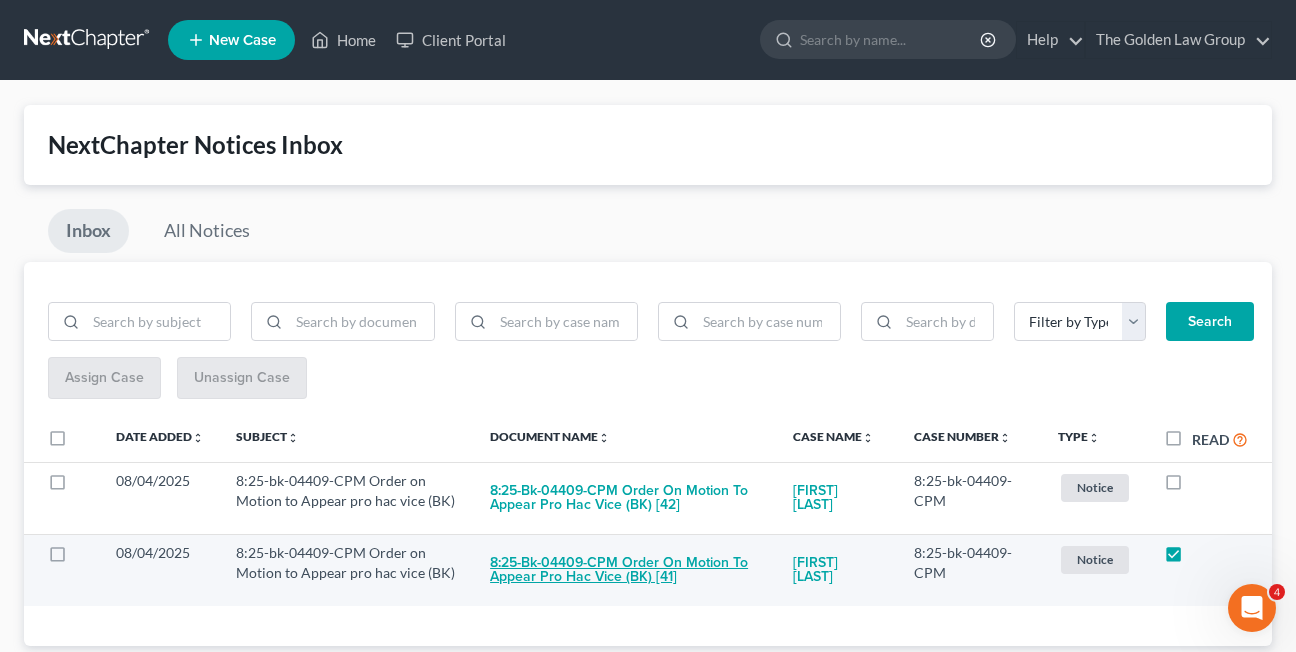 checkbox on "true" 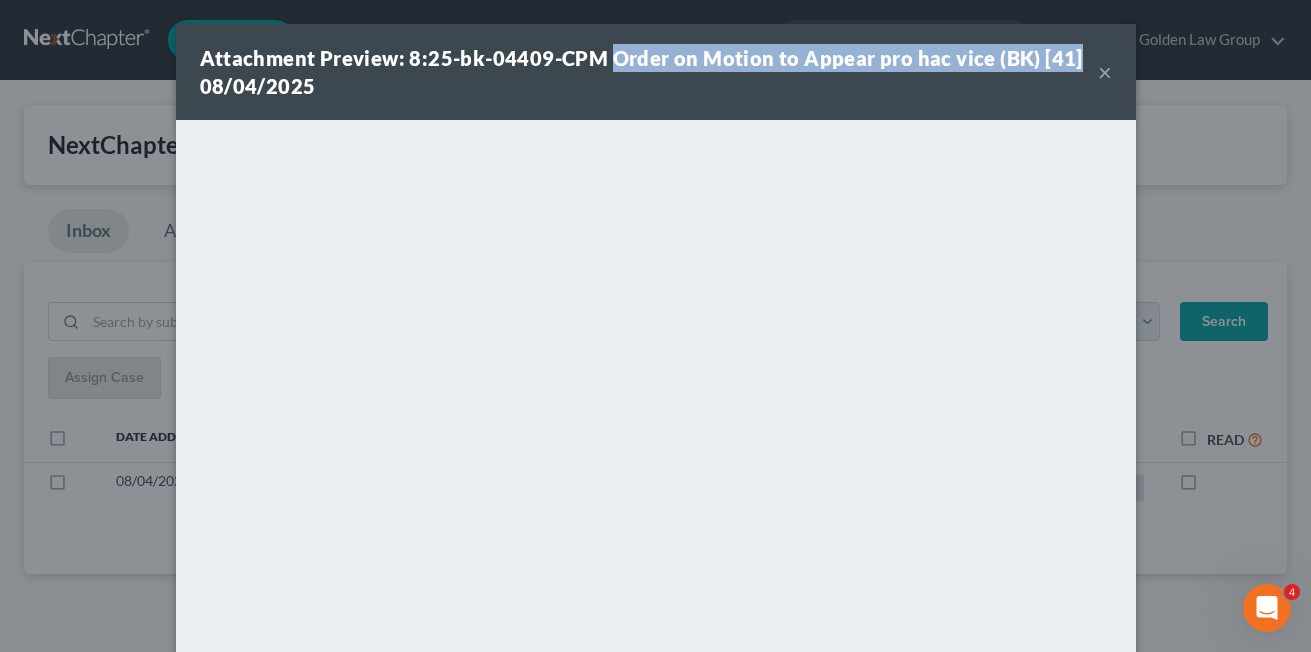 drag, startPoint x: 606, startPoint y: 58, endPoint x: 1063, endPoint y: 54, distance: 457.01752 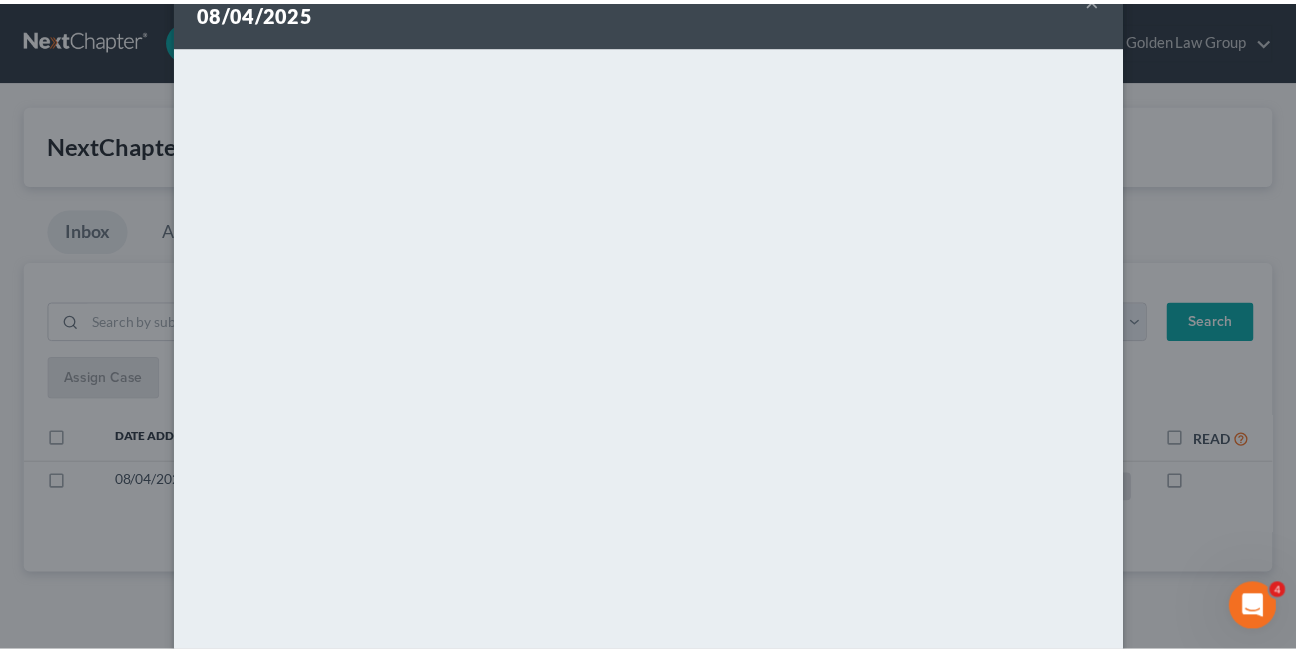 scroll, scrollTop: 0, scrollLeft: 0, axis: both 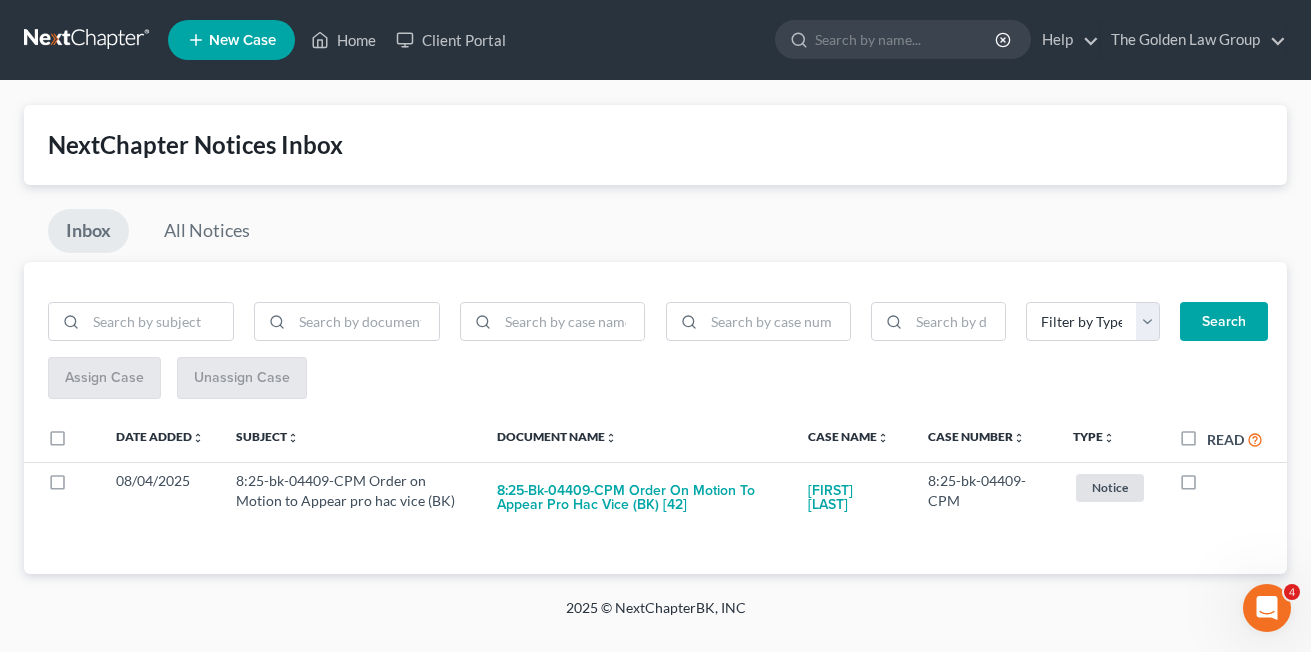 drag, startPoint x: 1298, startPoint y: 202, endPoint x: 1302, endPoint y: 315, distance: 113.07078 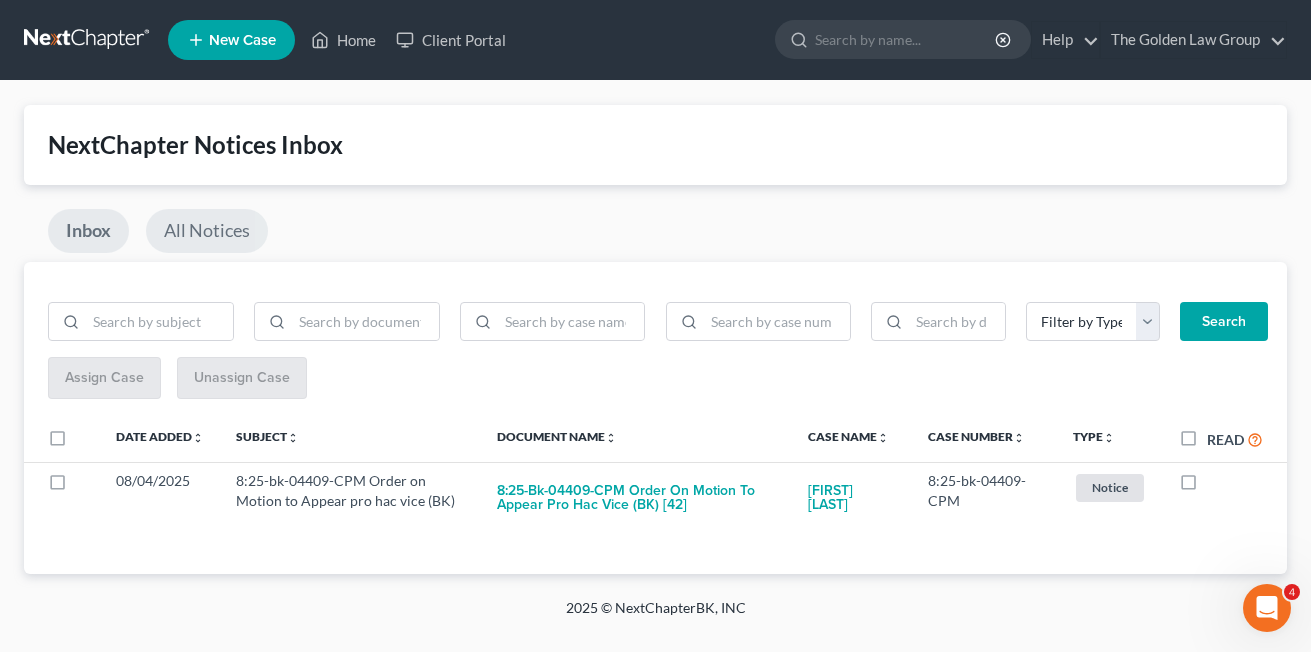 click on "All Notices" at bounding box center (207, 231) 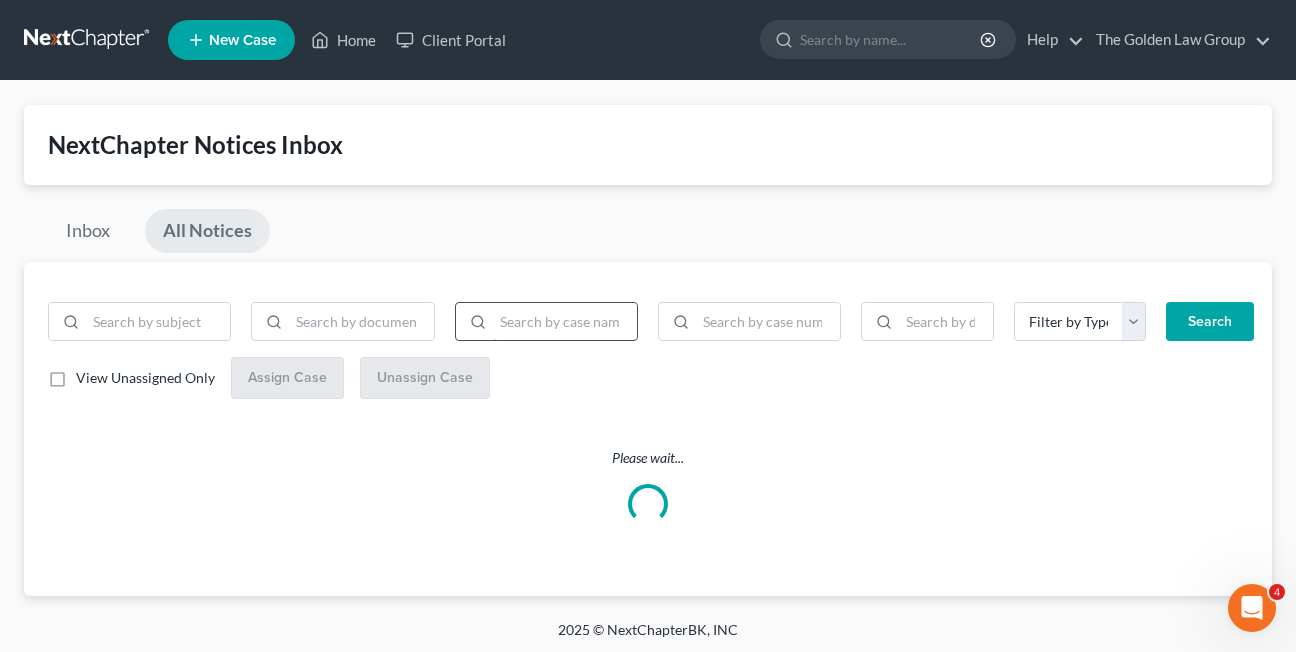 click at bounding box center [565, 322] 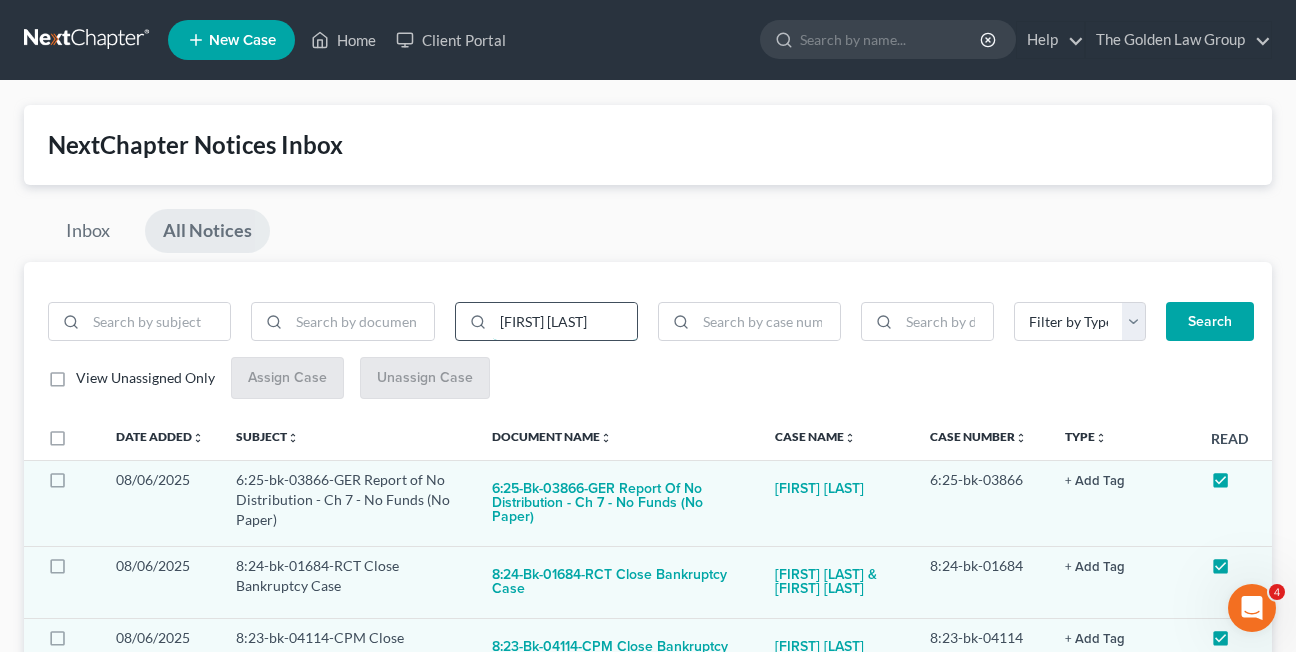 type on "william small" 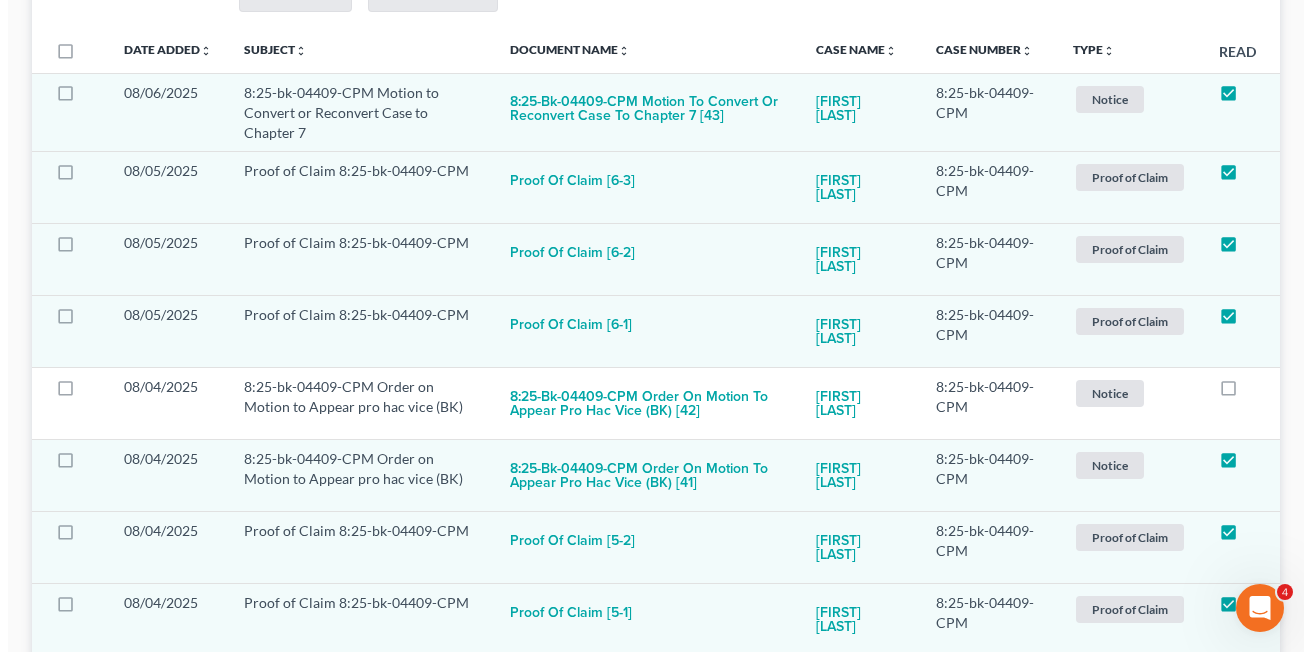 scroll, scrollTop: 394, scrollLeft: 0, axis: vertical 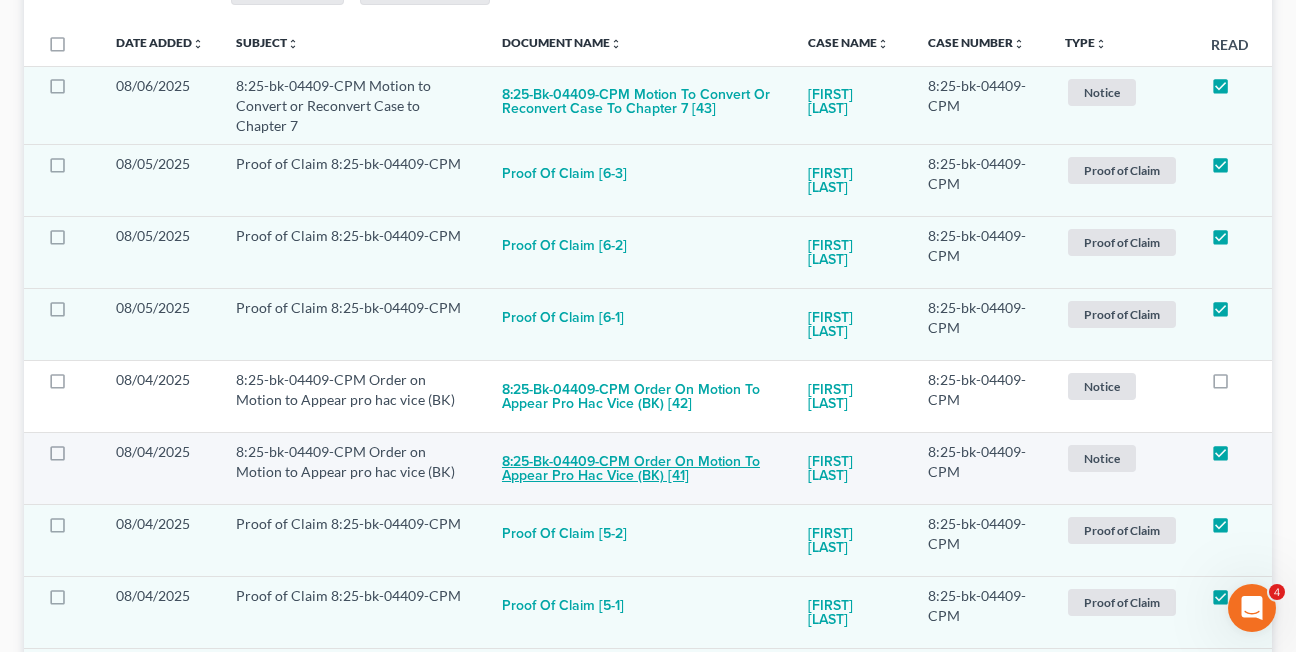 click on "8:25-bk-04409-CPM Order on Motion to Appear pro hac vice (BK) [41]" at bounding box center [639, 469] 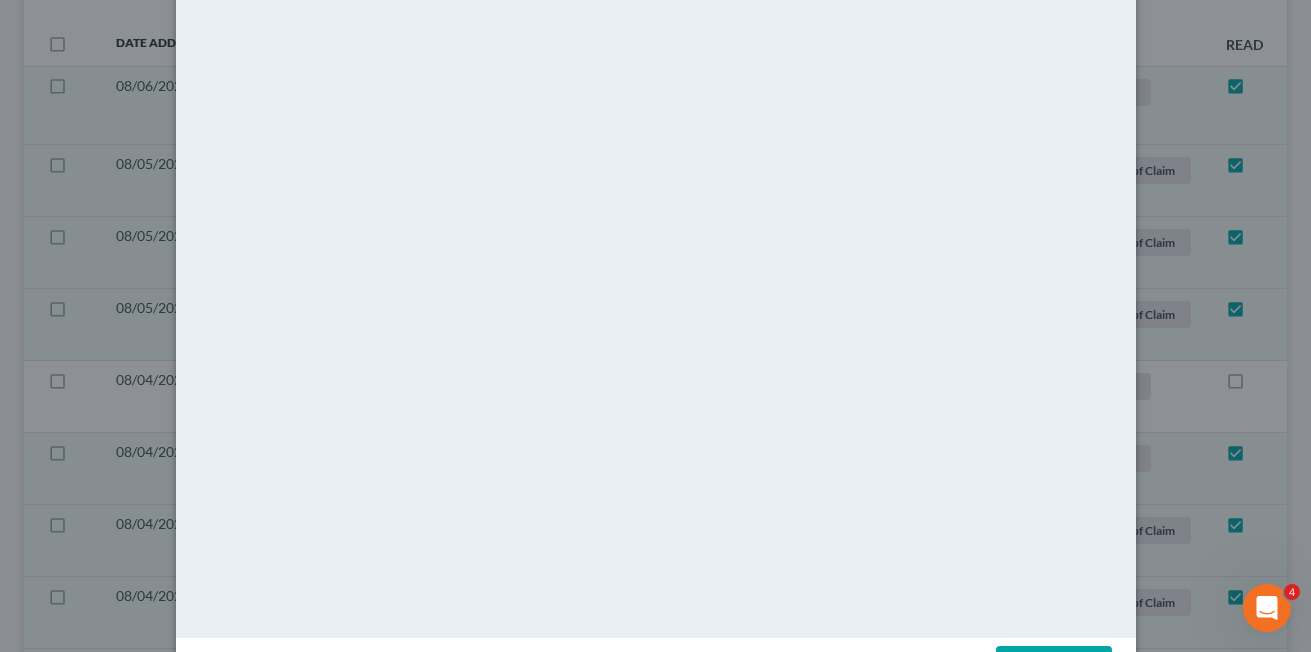 scroll, scrollTop: 166, scrollLeft: 0, axis: vertical 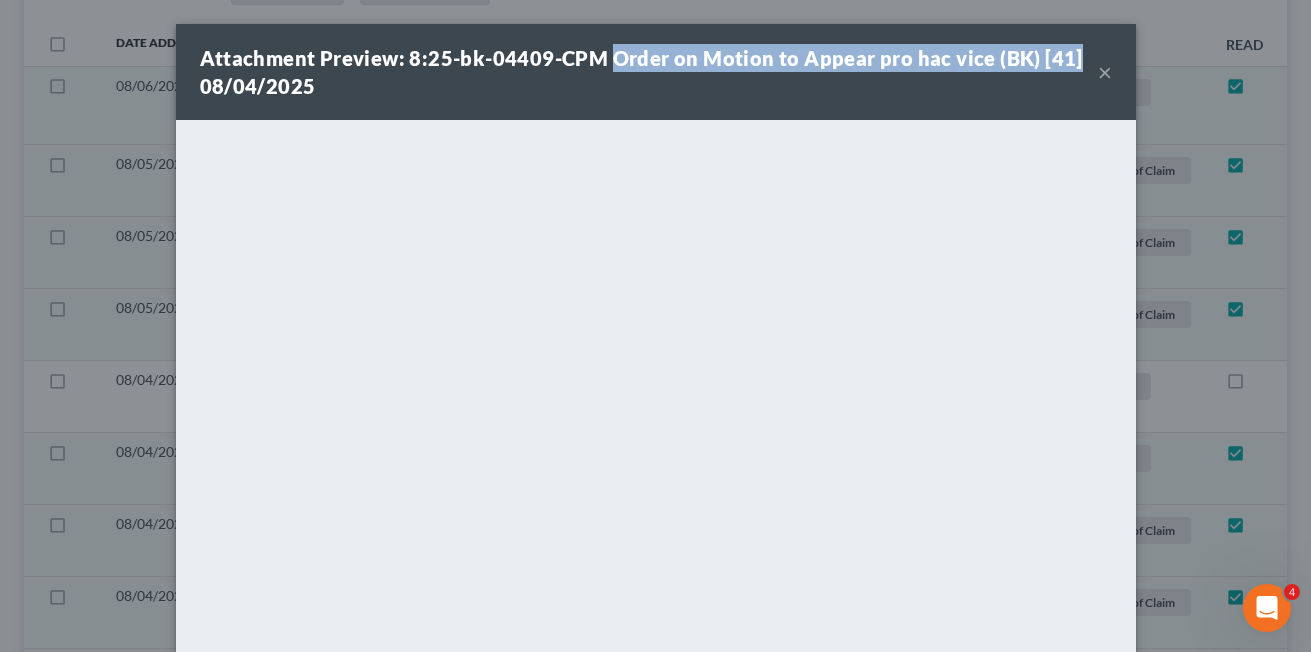 drag, startPoint x: 600, startPoint y: 53, endPoint x: 1060, endPoint y: 61, distance: 460.06955 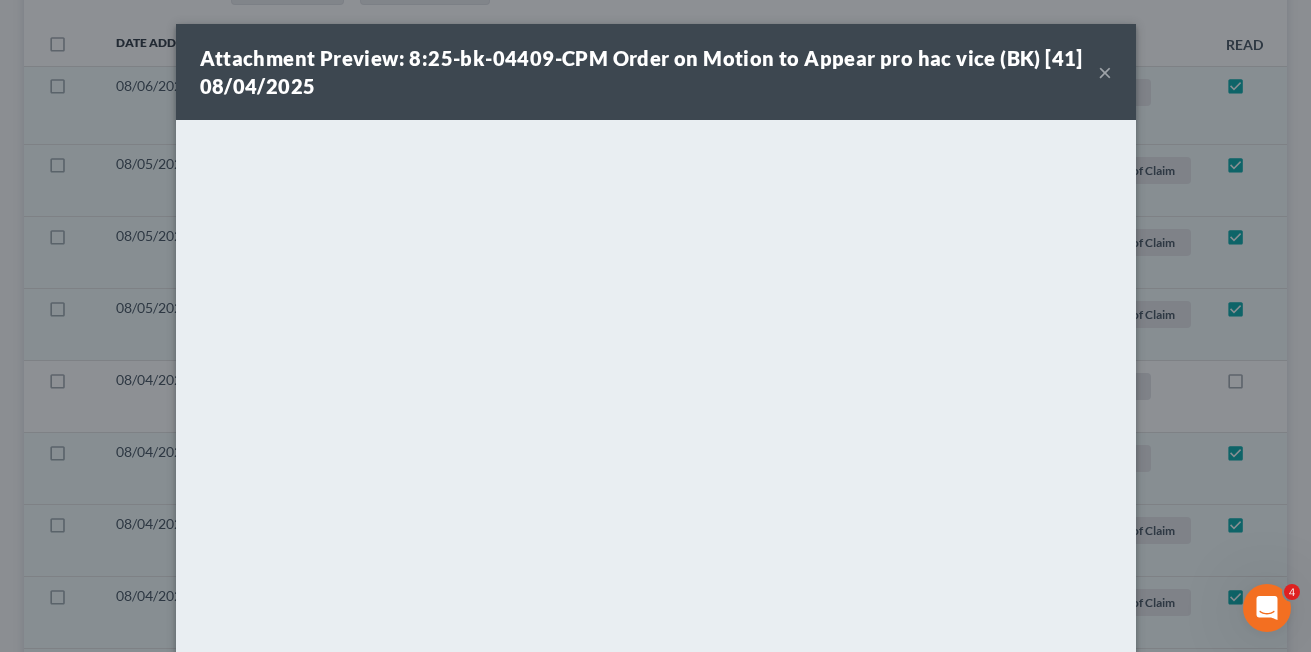 drag, startPoint x: 542, startPoint y: 103, endPoint x: 818, endPoint y: 103, distance: 276 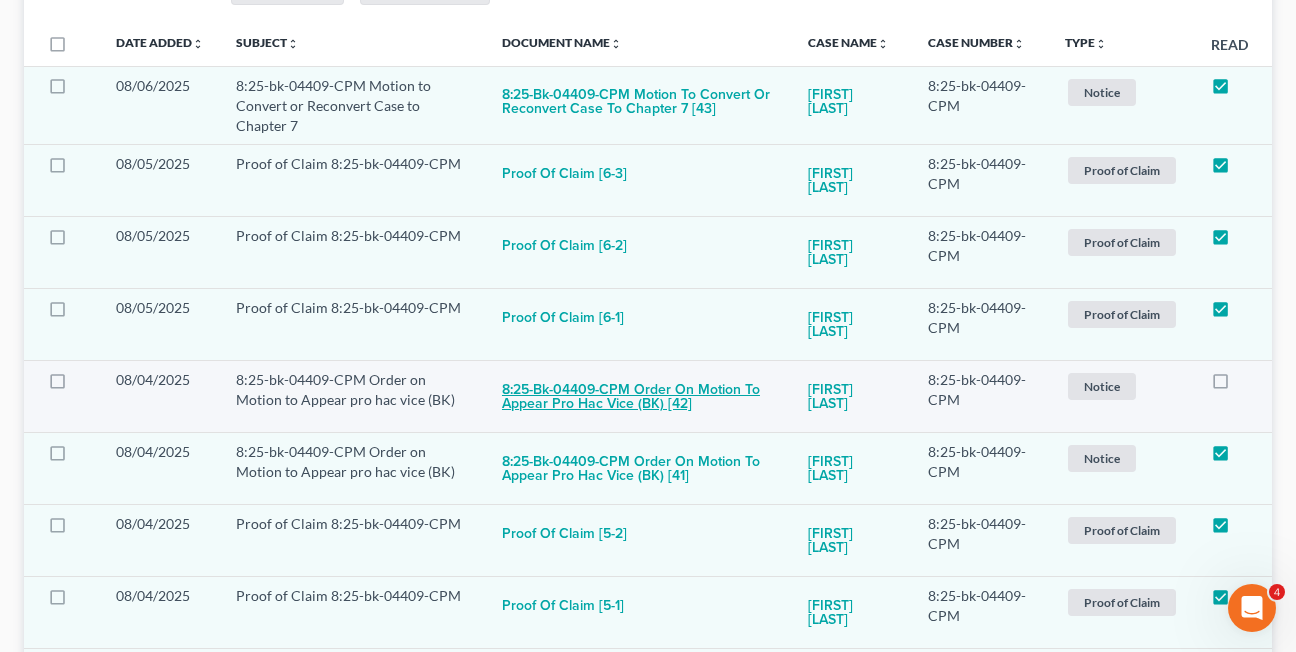 click on "8:25-bk-04409-CPM Order on Motion to Appear pro hac vice (BK) [42]" at bounding box center [639, 397] 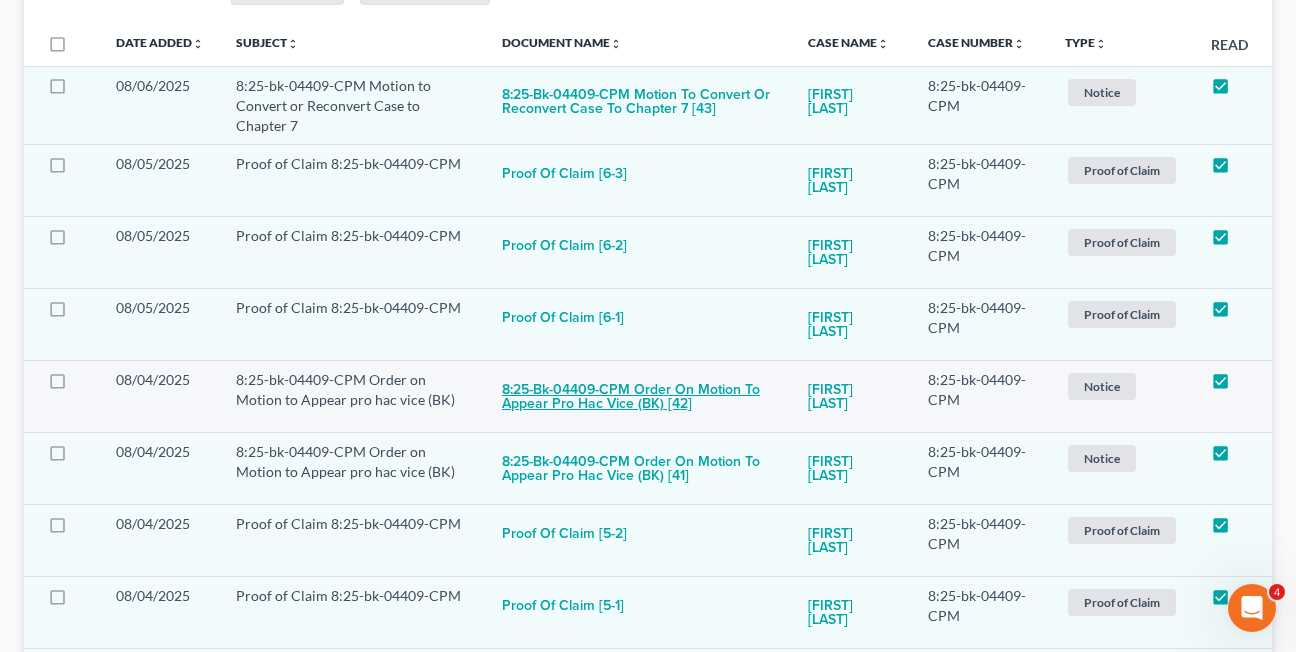 checkbox on "true" 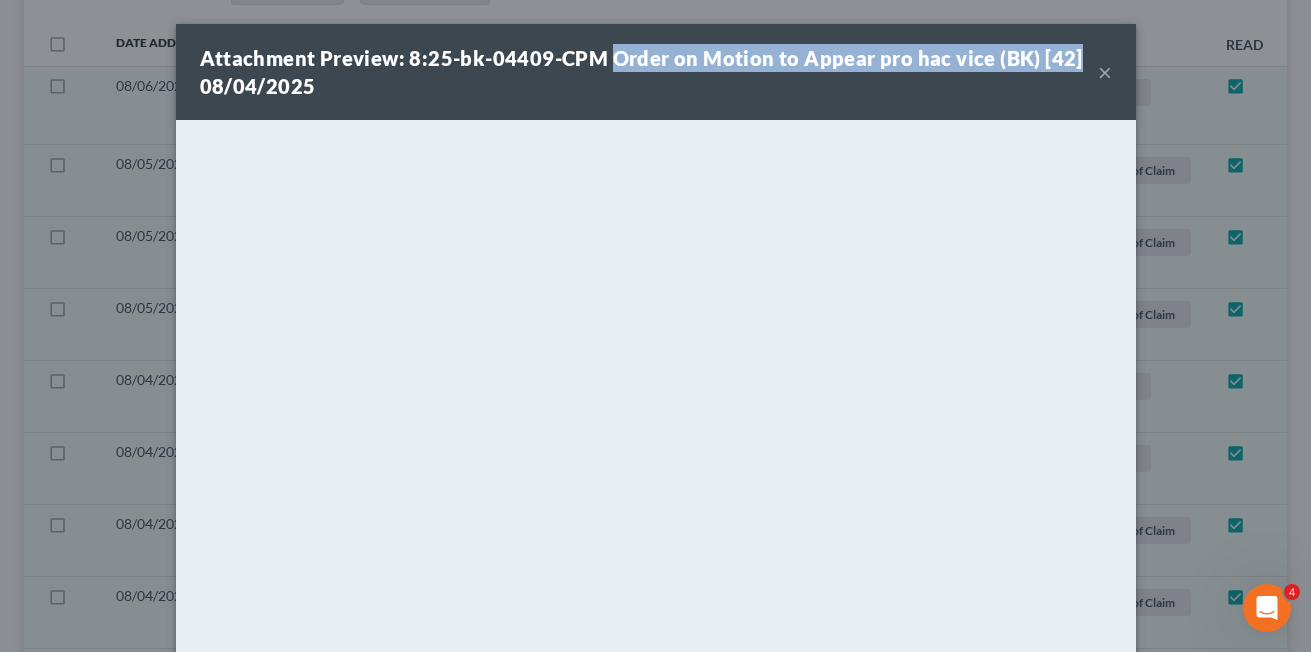 drag, startPoint x: 598, startPoint y: 57, endPoint x: 1055, endPoint y: 59, distance: 457.00436 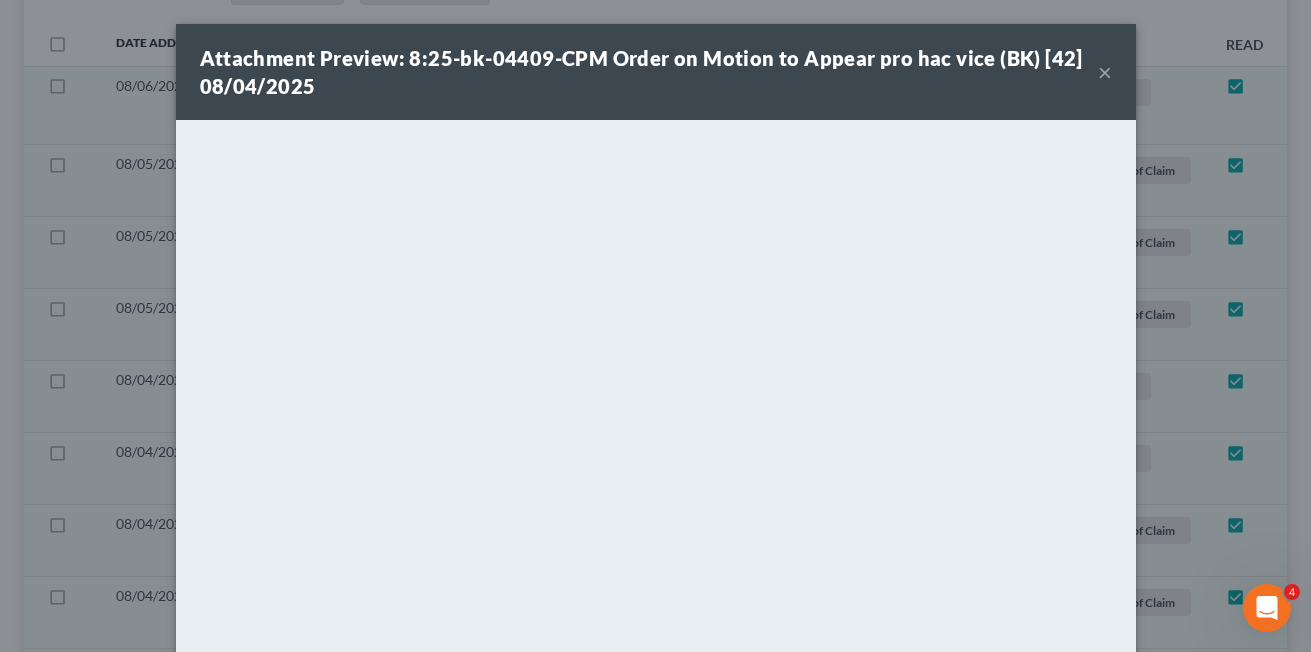 click on "×" at bounding box center (1105, 72) 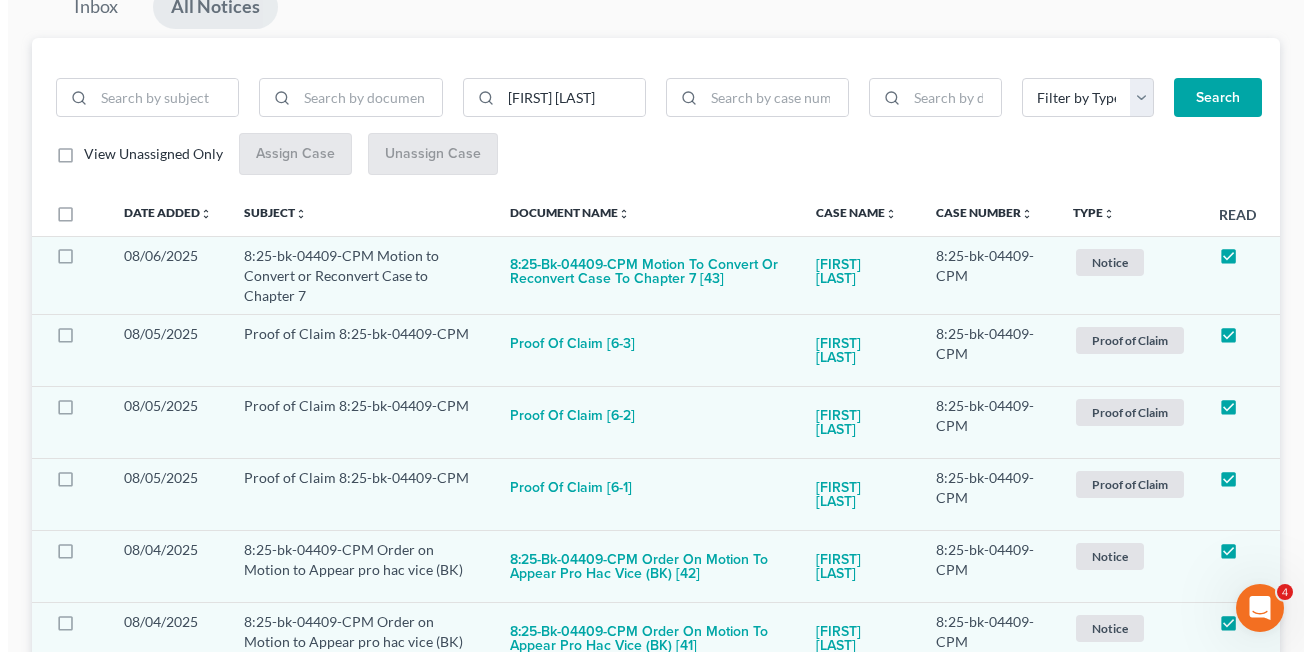 scroll, scrollTop: 0, scrollLeft: 0, axis: both 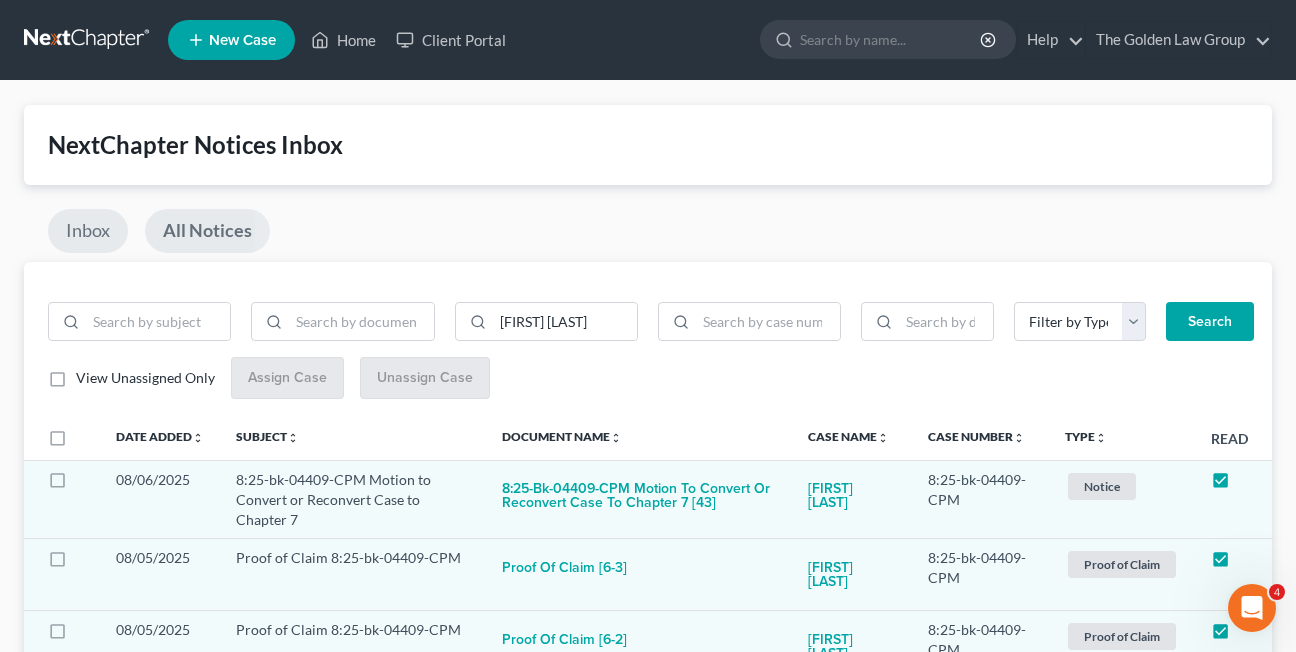 click on "Inbox" at bounding box center [88, 231] 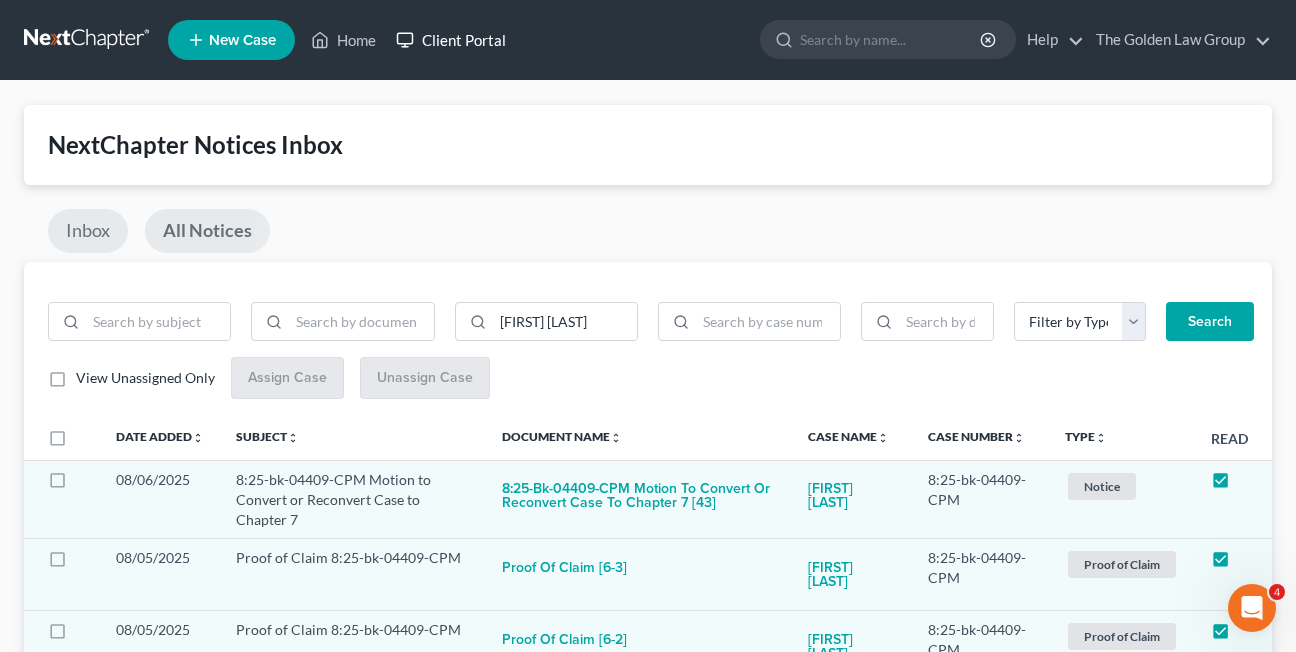 type 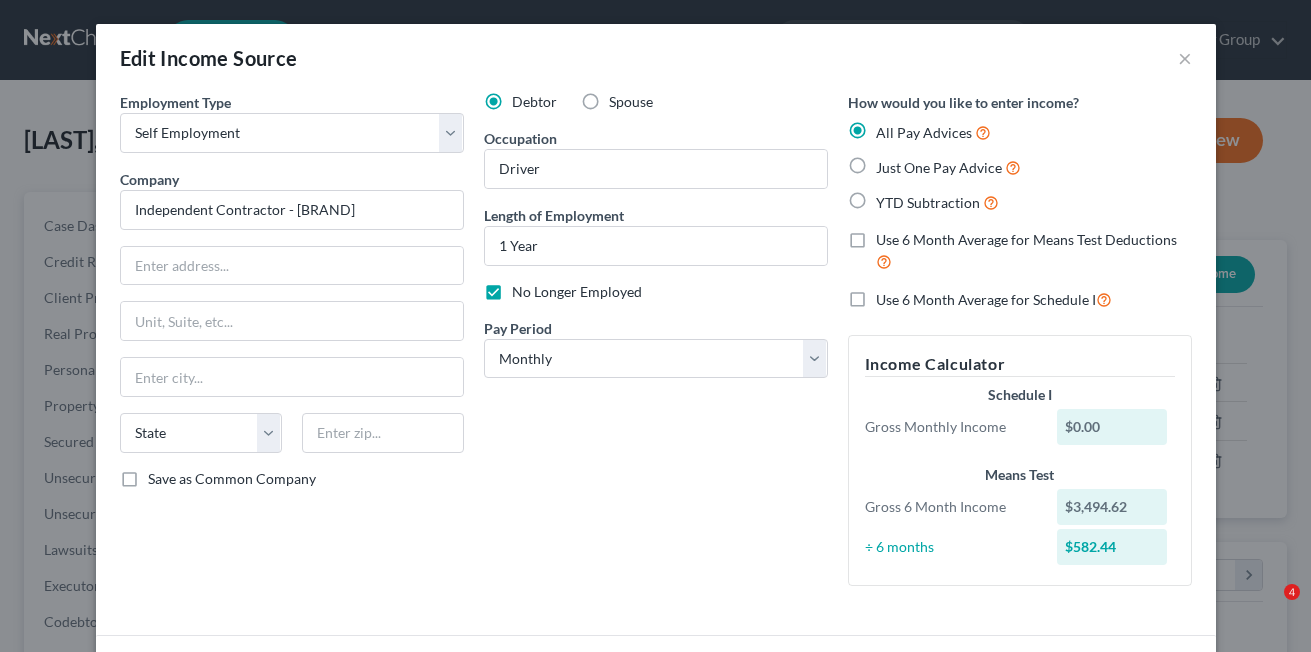 select on "1" 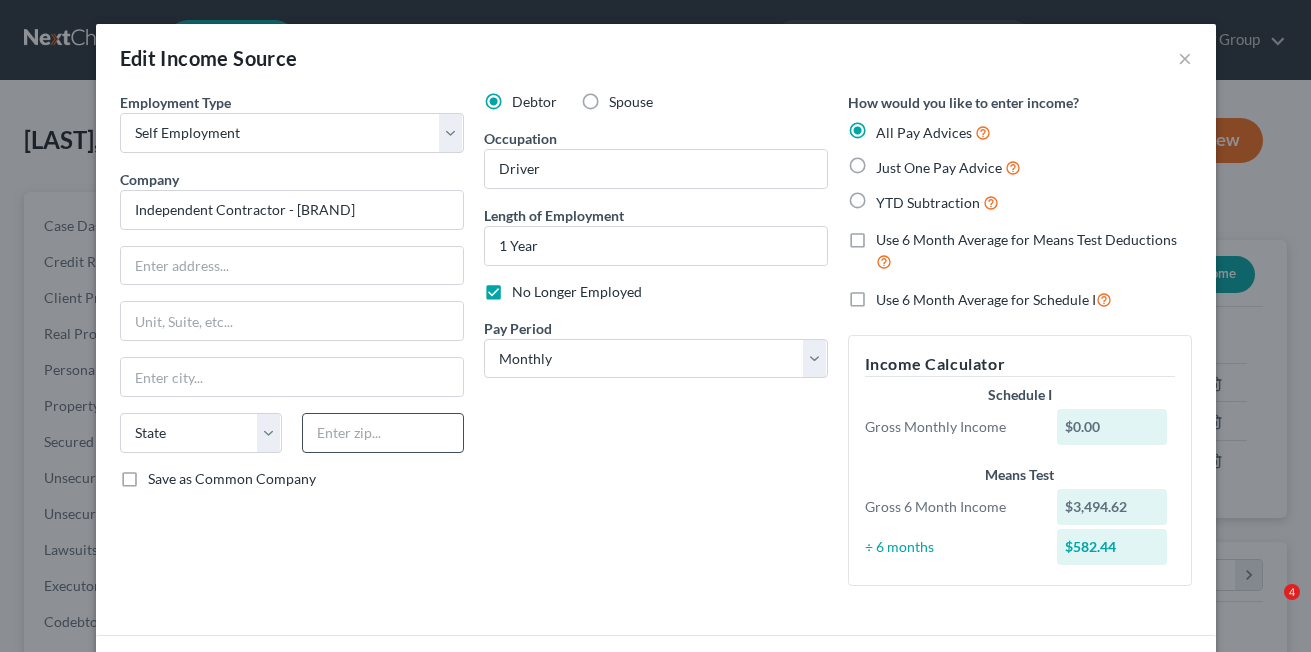 scroll, scrollTop: 0, scrollLeft: 0, axis: both 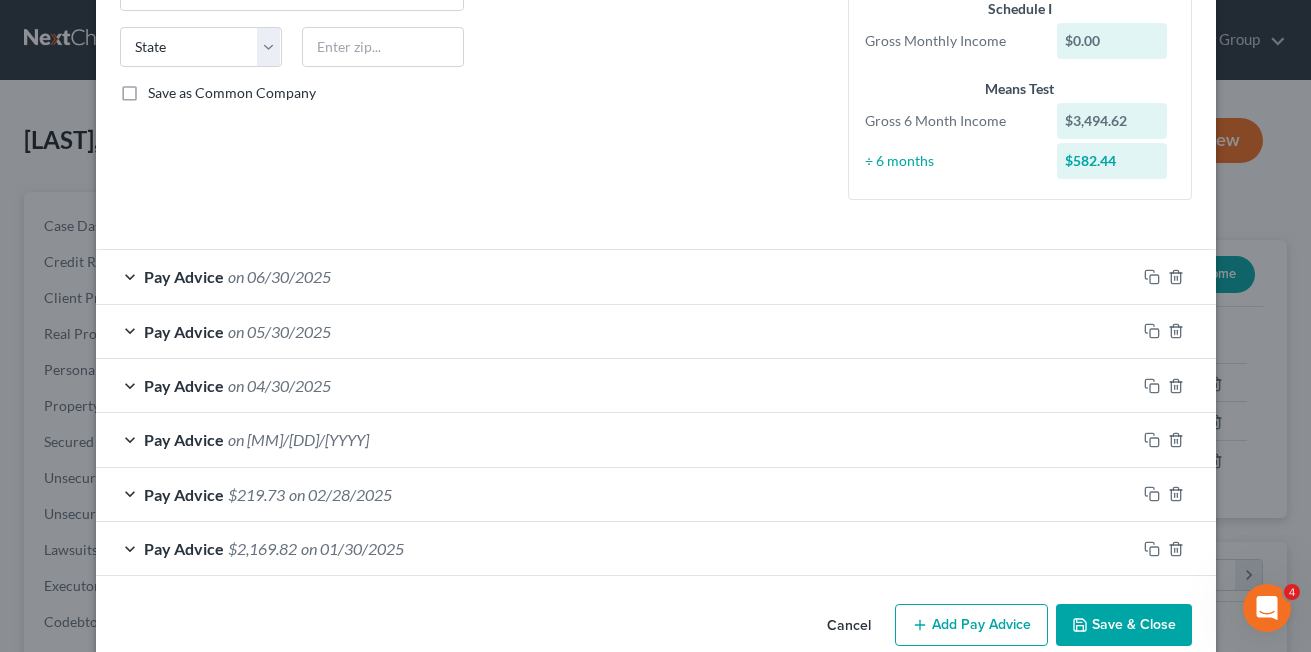 click on "Cancel" at bounding box center [849, 626] 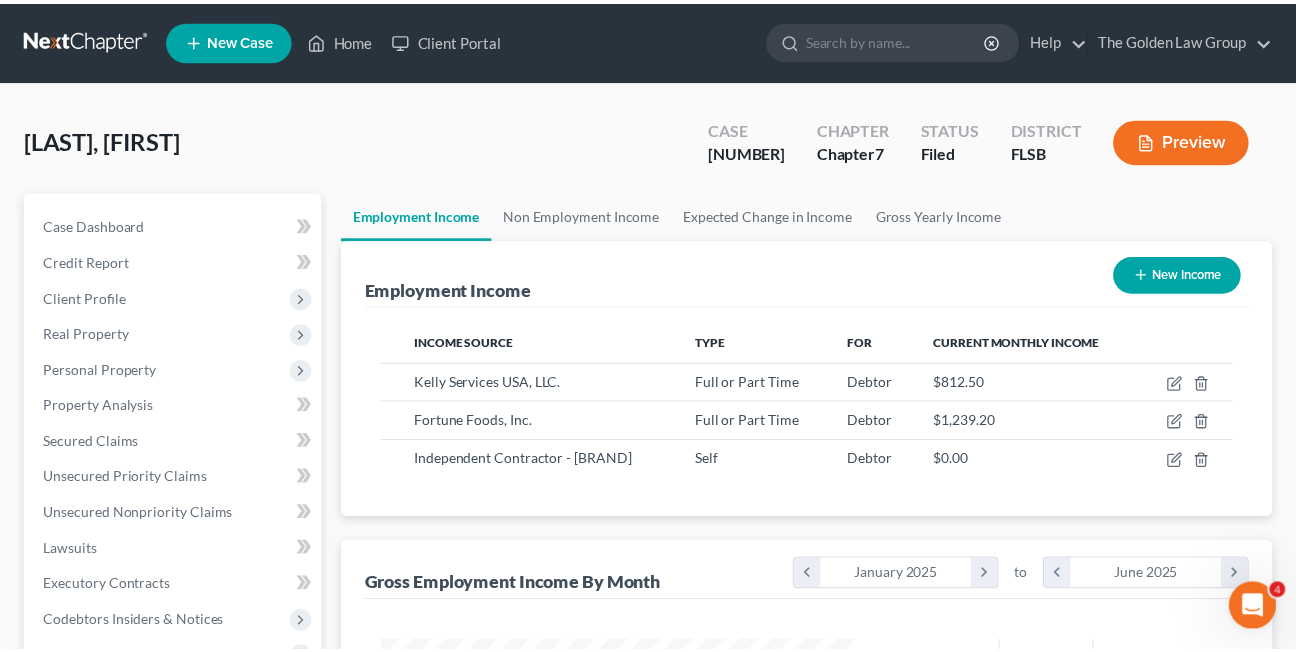 scroll, scrollTop: 359, scrollLeft: 520, axis: both 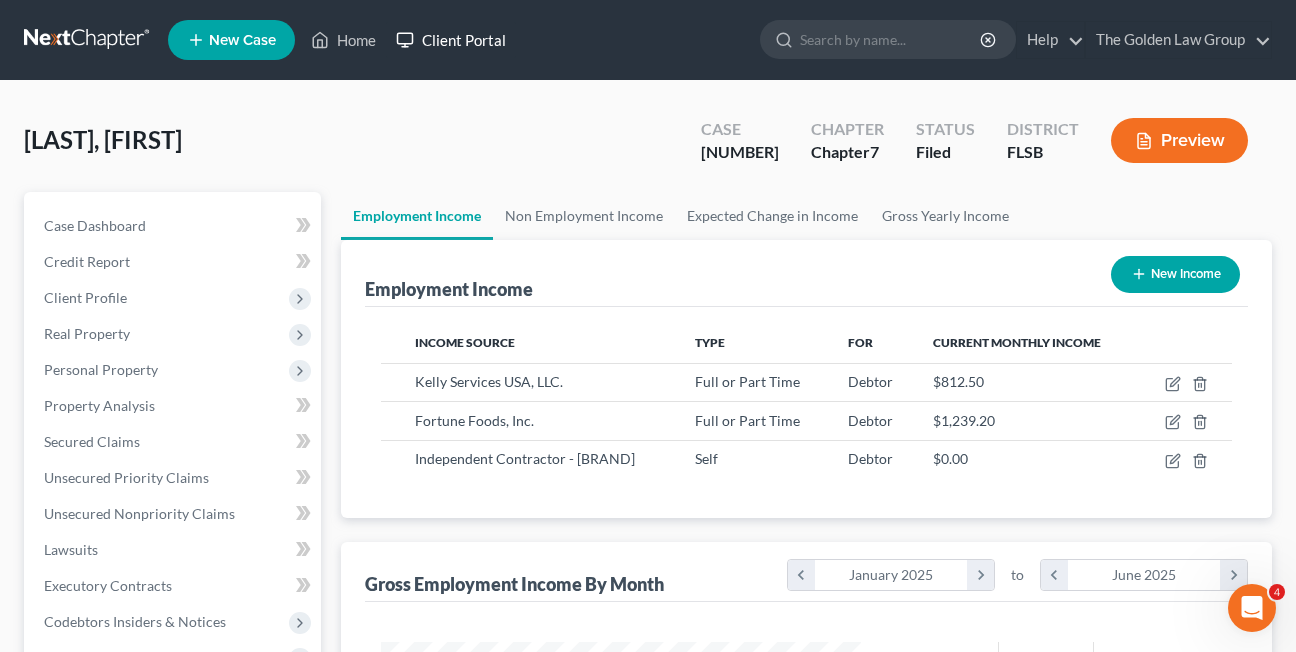 click on "Client Portal" at bounding box center (451, 40) 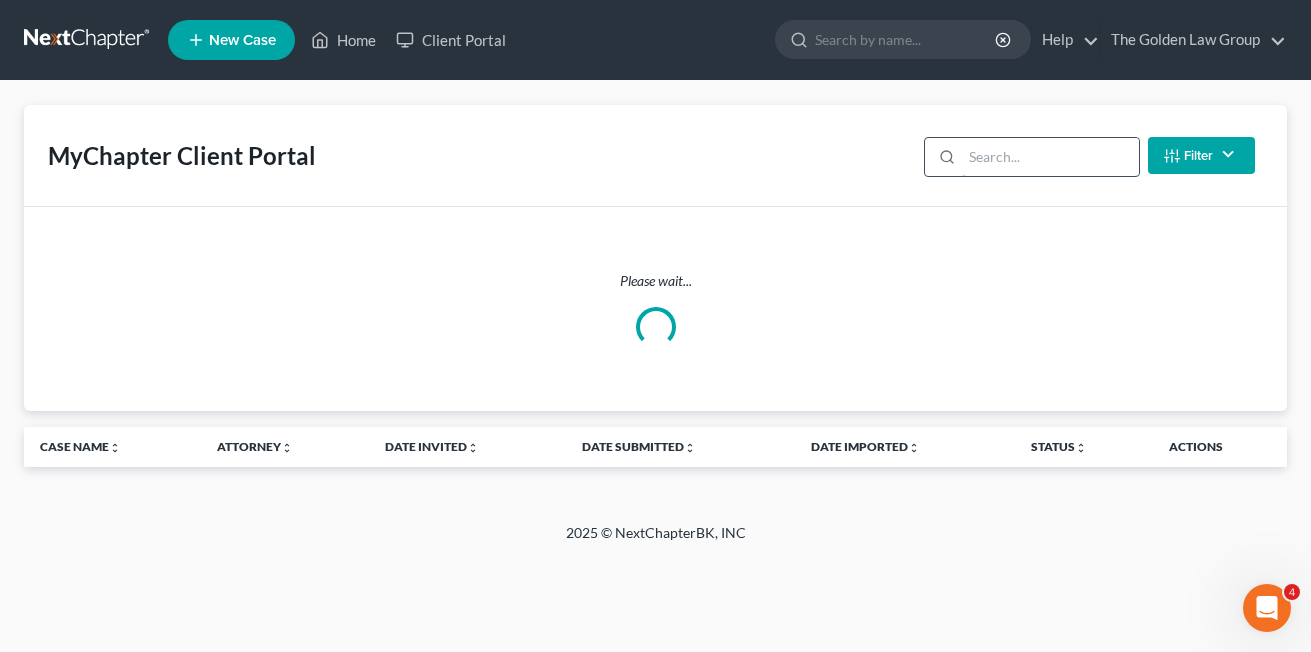 click at bounding box center [1050, 157] 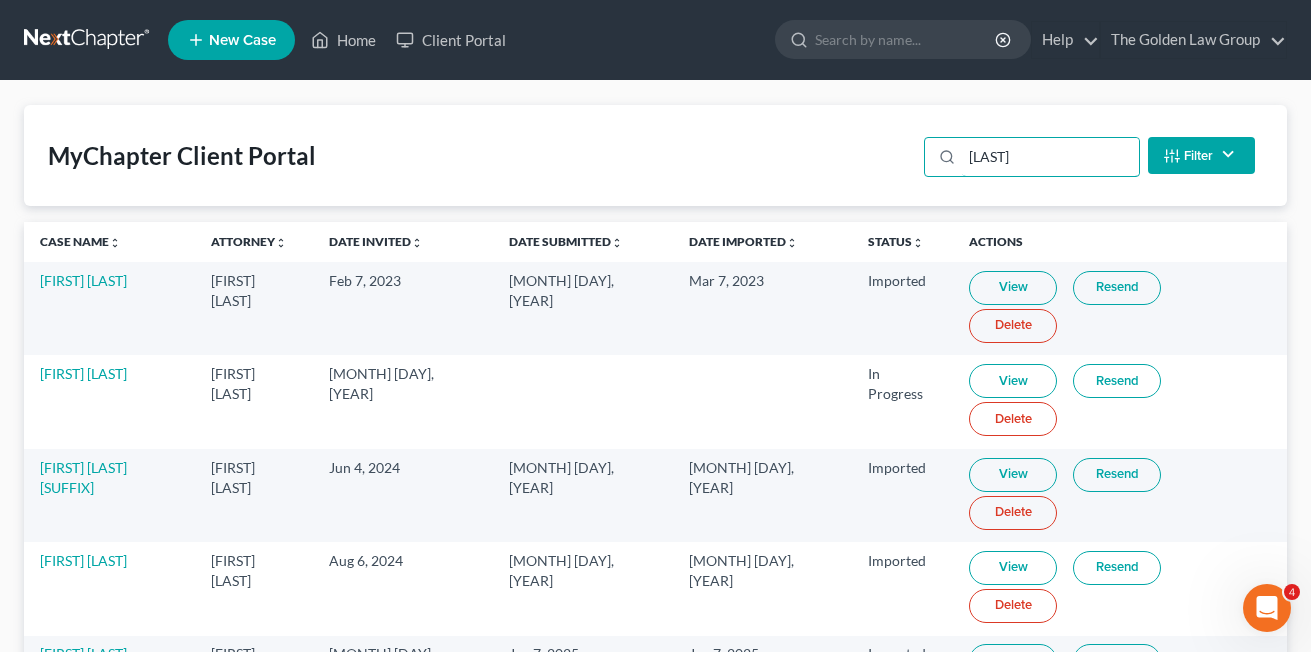 type on "SANTIAGO" 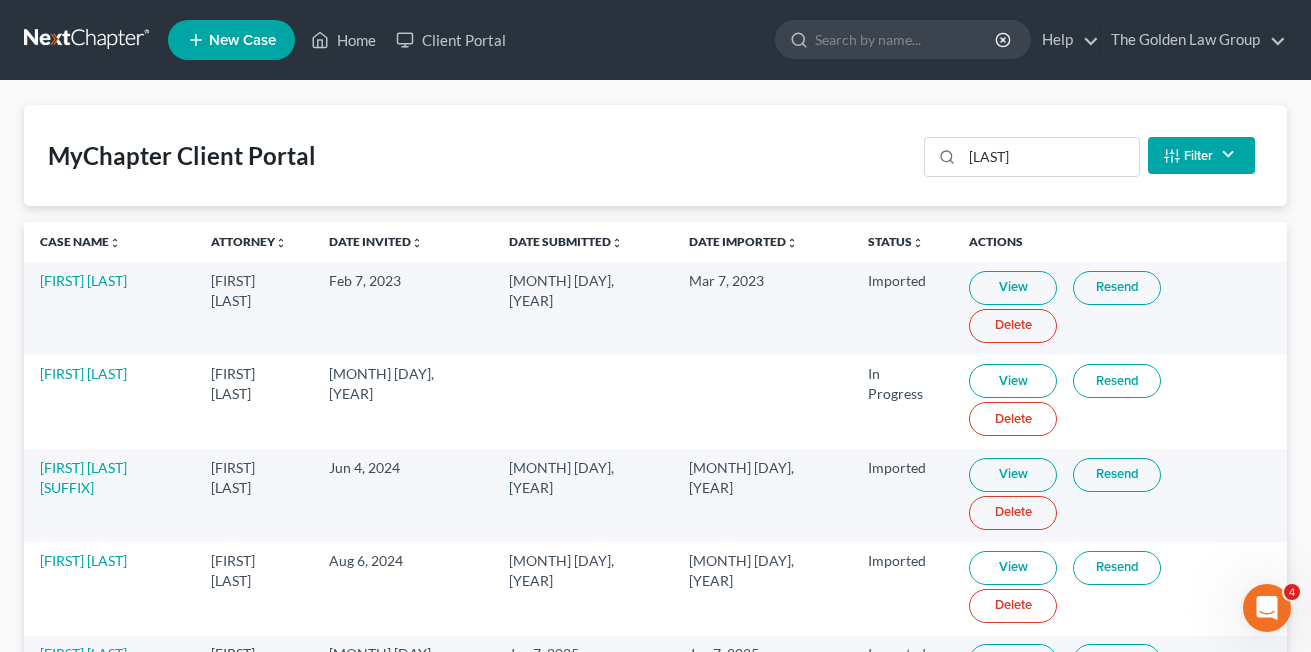 click on "View" at bounding box center (1013, 568) 